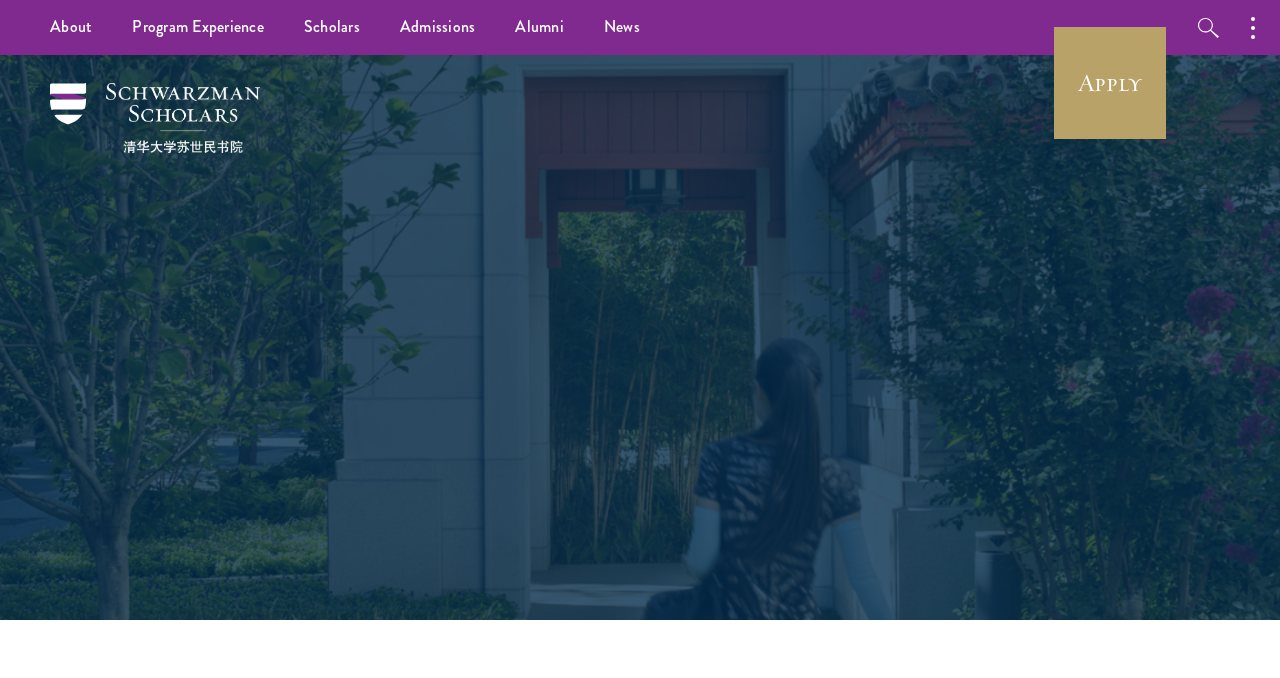 scroll, scrollTop: 0, scrollLeft: 0, axis: both 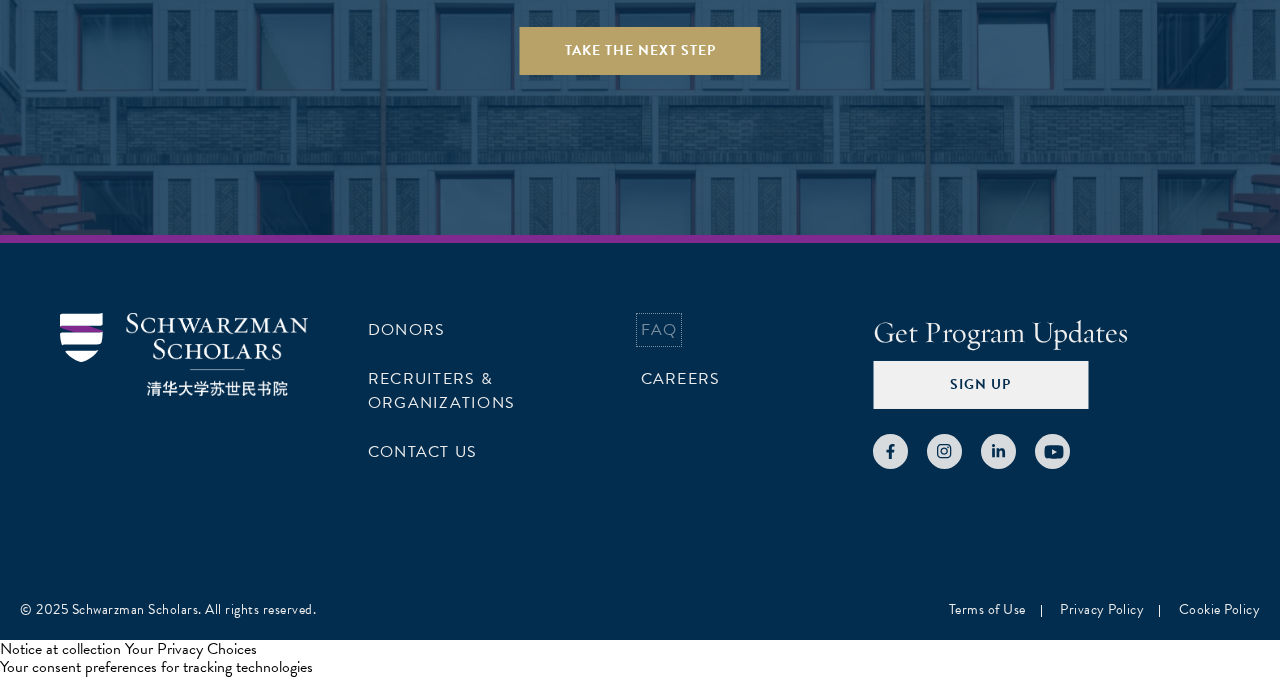click on "FAQ" at bounding box center [659, 330] 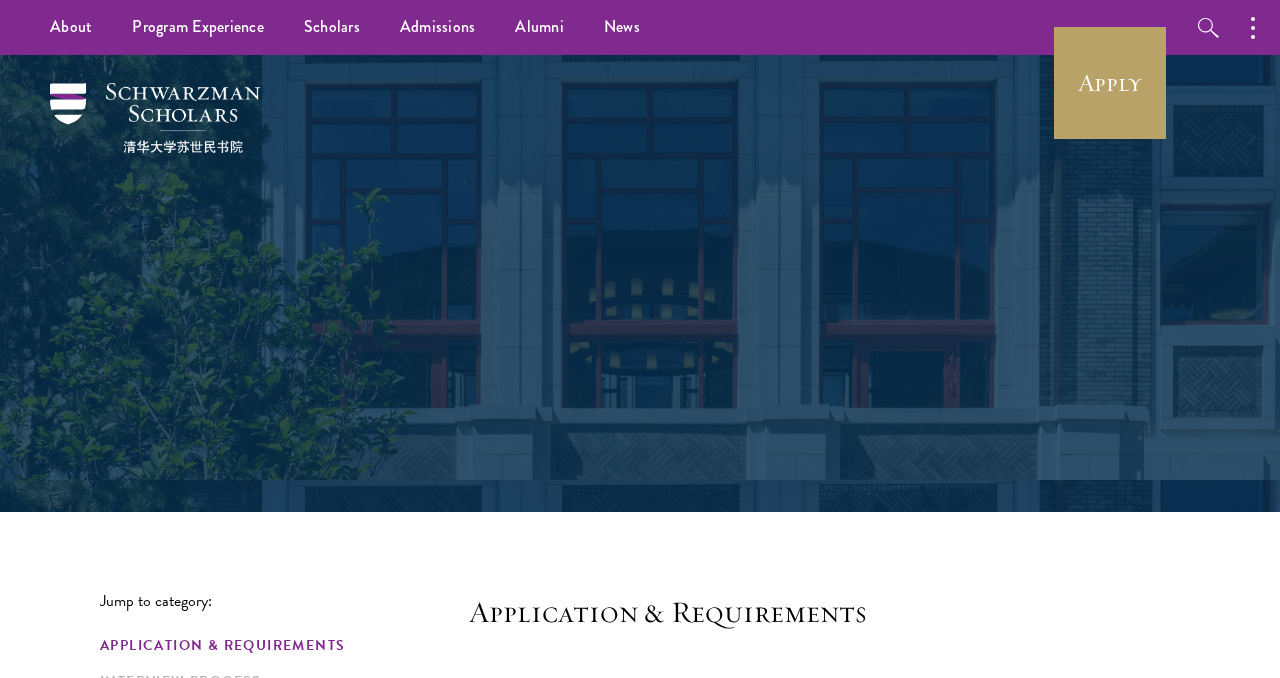 scroll, scrollTop: 0, scrollLeft: 0, axis: both 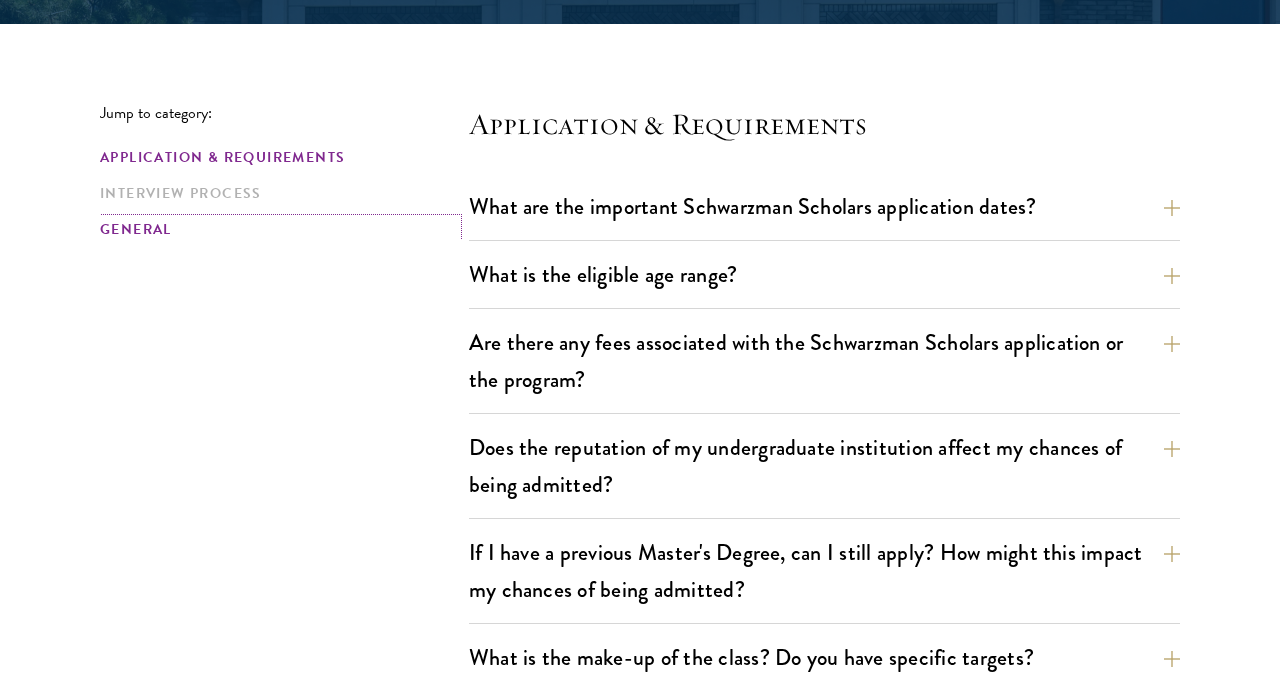 click on "General" at bounding box center (278, 229) 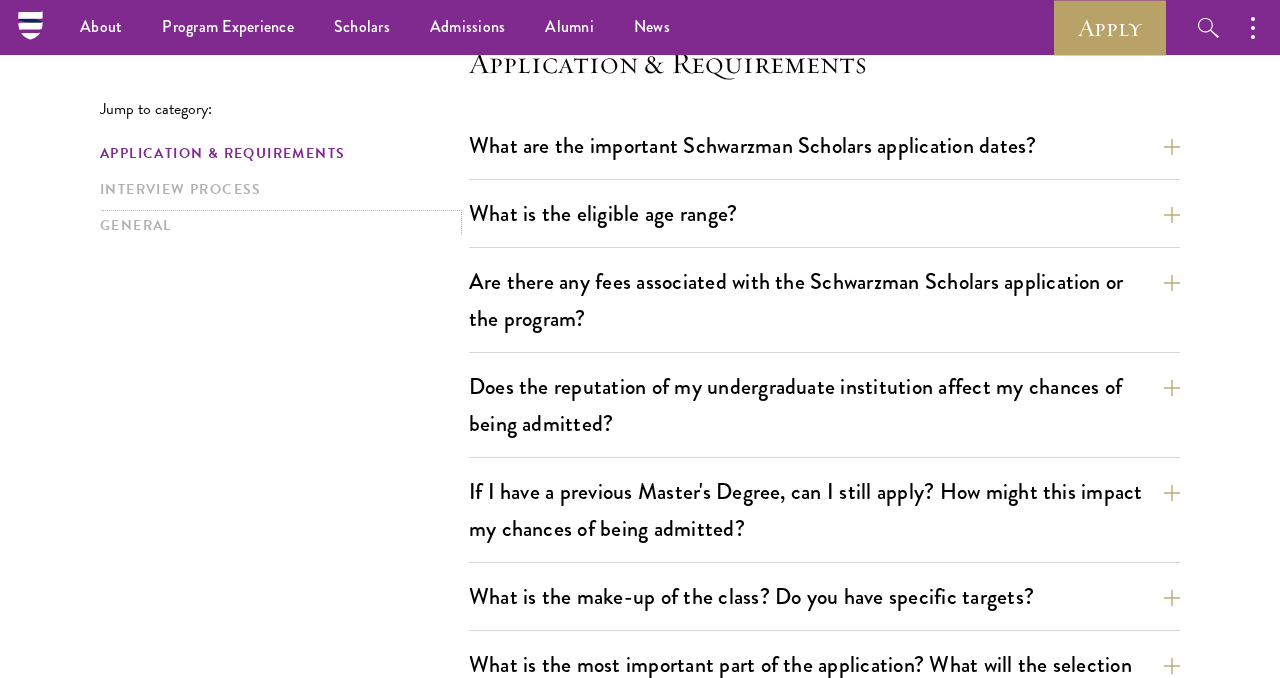 scroll, scrollTop: 0, scrollLeft: 0, axis: both 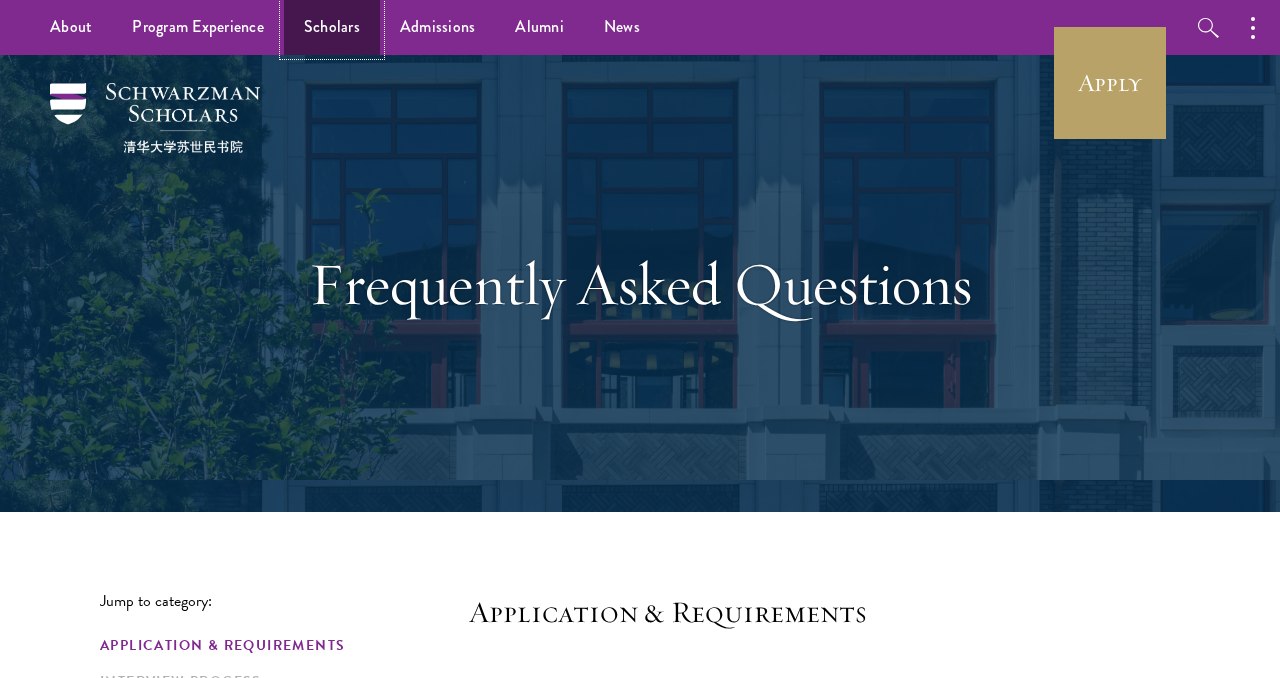 click on "Scholars" at bounding box center [332, 27] 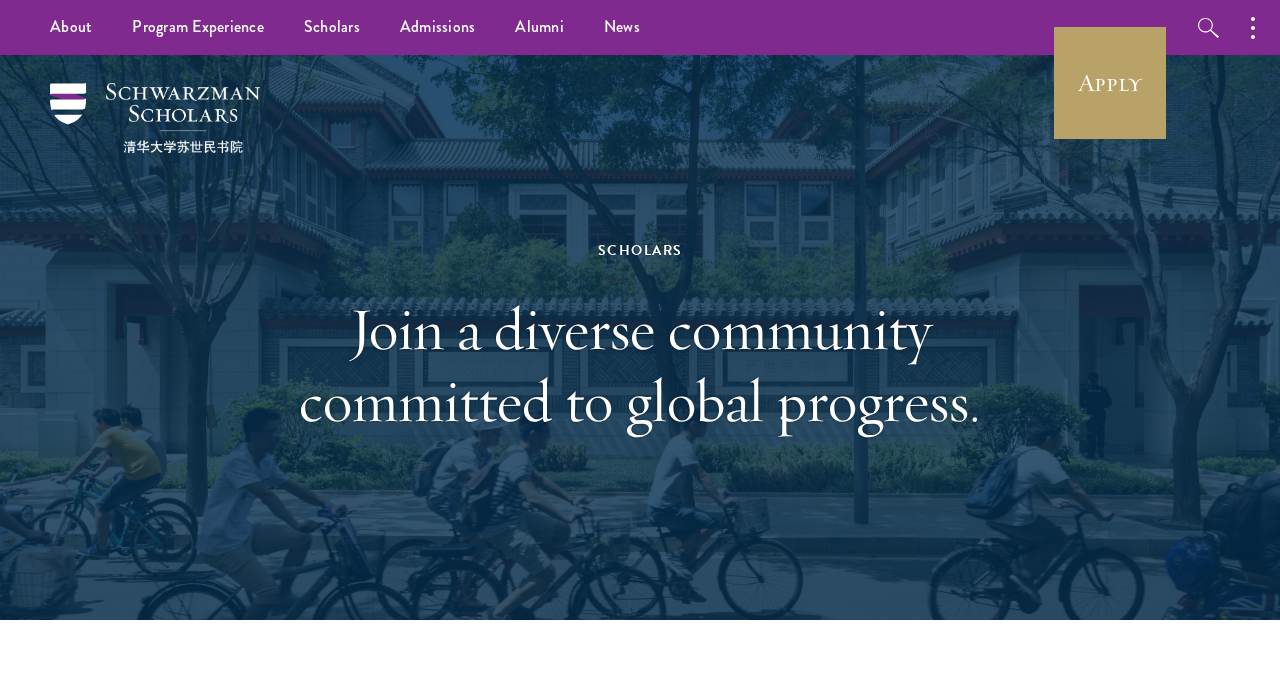 scroll, scrollTop: 0, scrollLeft: 0, axis: both 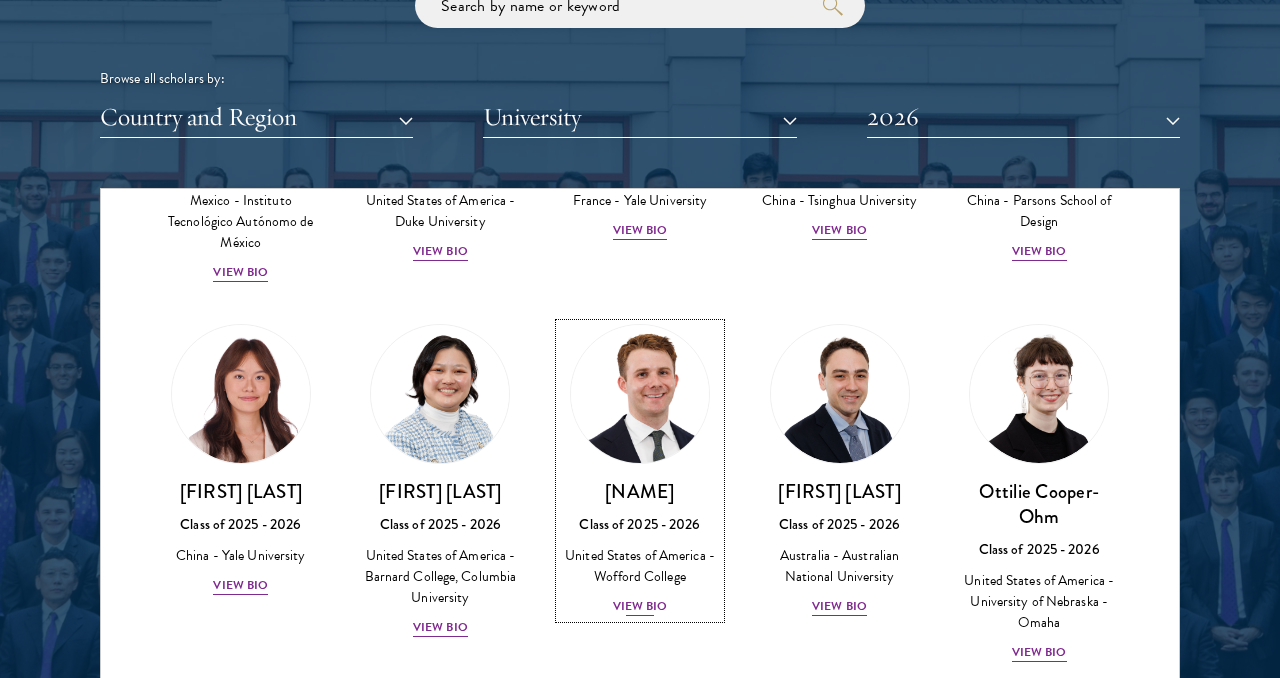 click at bounding box center [640, 394] 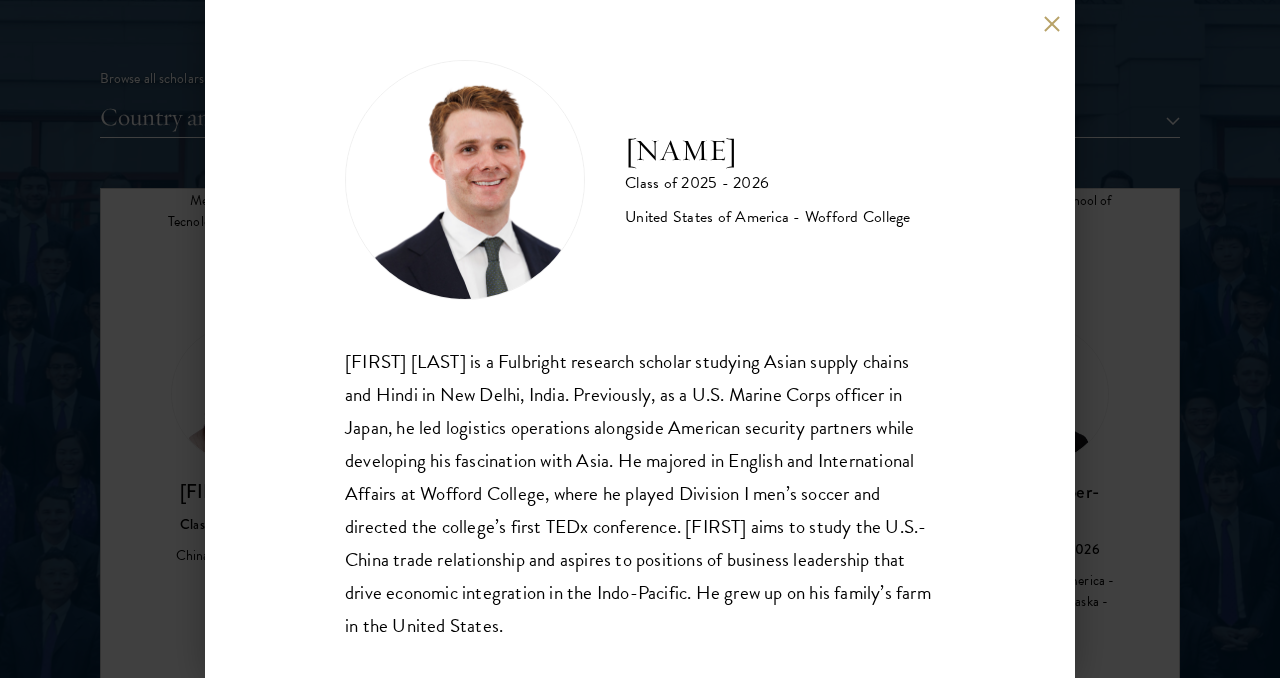 drag, startPoint x: 603, startPoint y: 357, endPoint x: 925, endPoint y: 663, distance: 444.20715 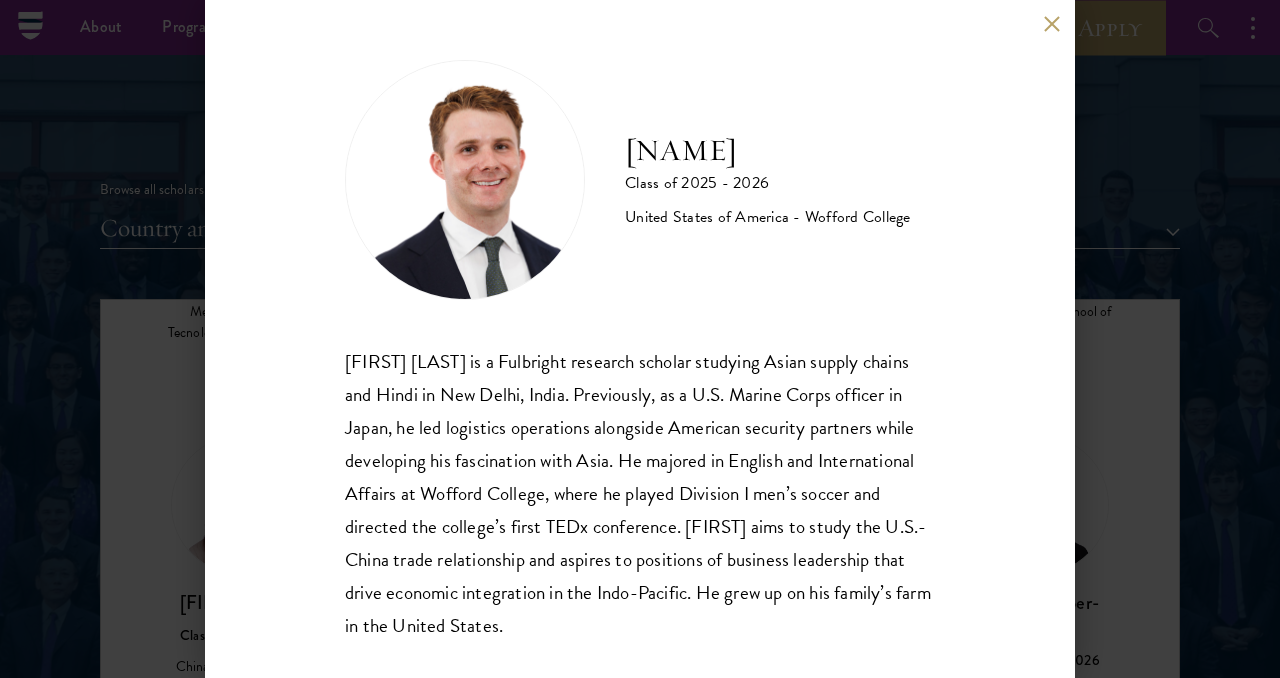 scroll, scrollTop: 2267, scrollLeft: 0, axis: vertical 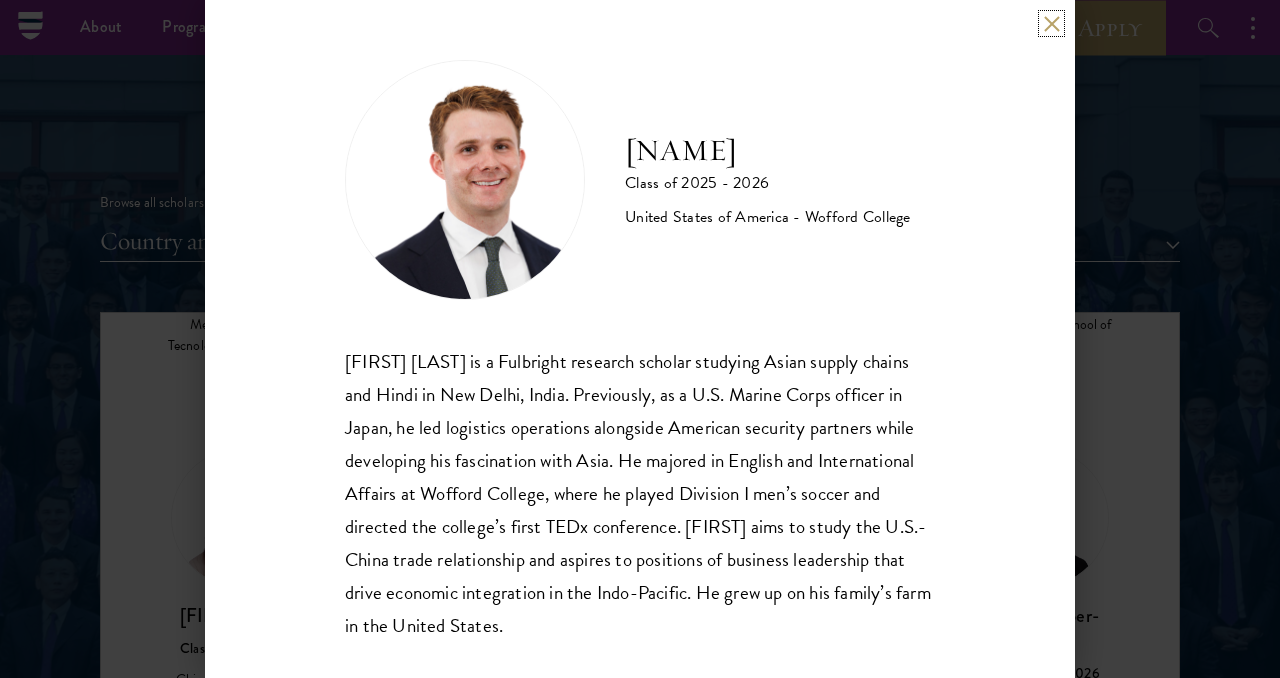 click at bounding box center [1051, 23] 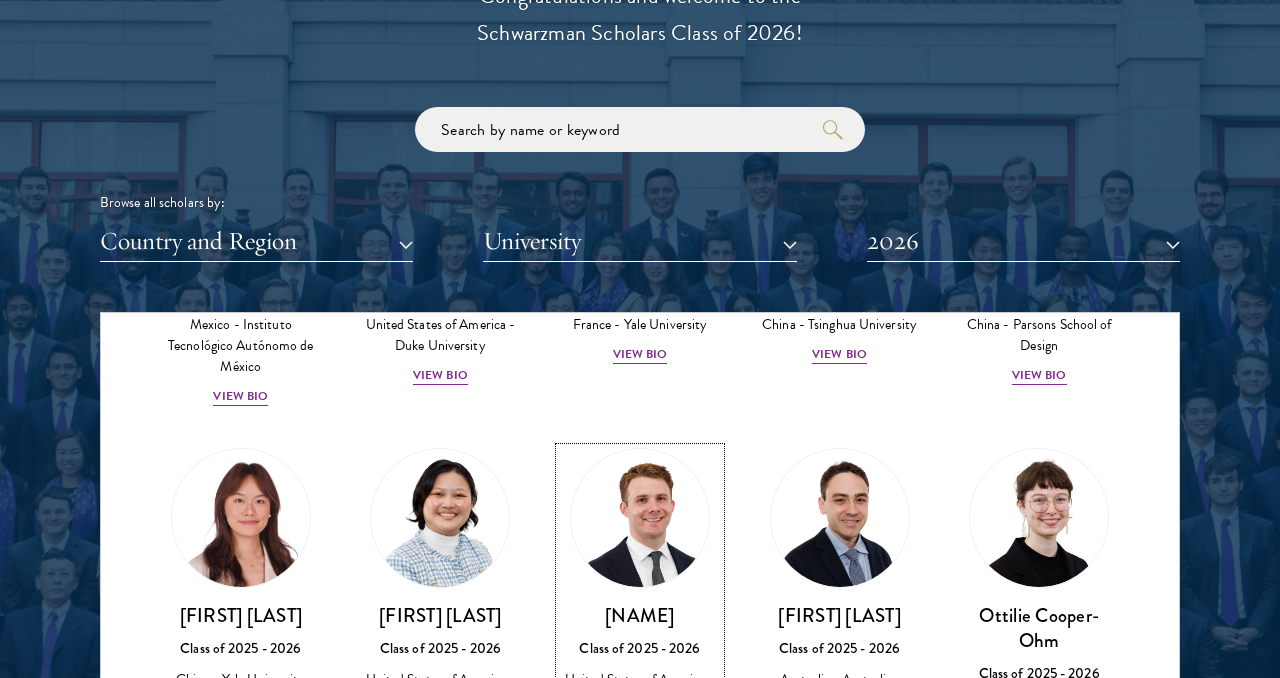 scroll, scrollTop: 2335, scrollLeft: 0, axis: vertical 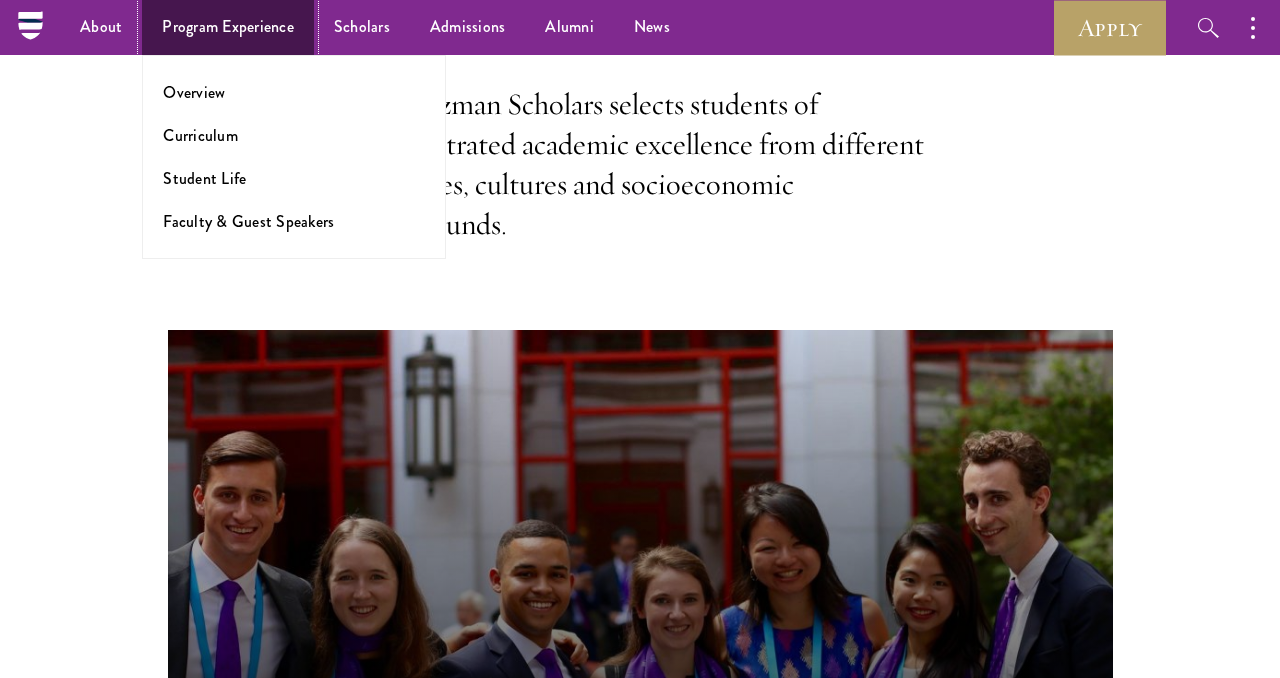 click on "Program Experience" at bounding box center (228, 27) 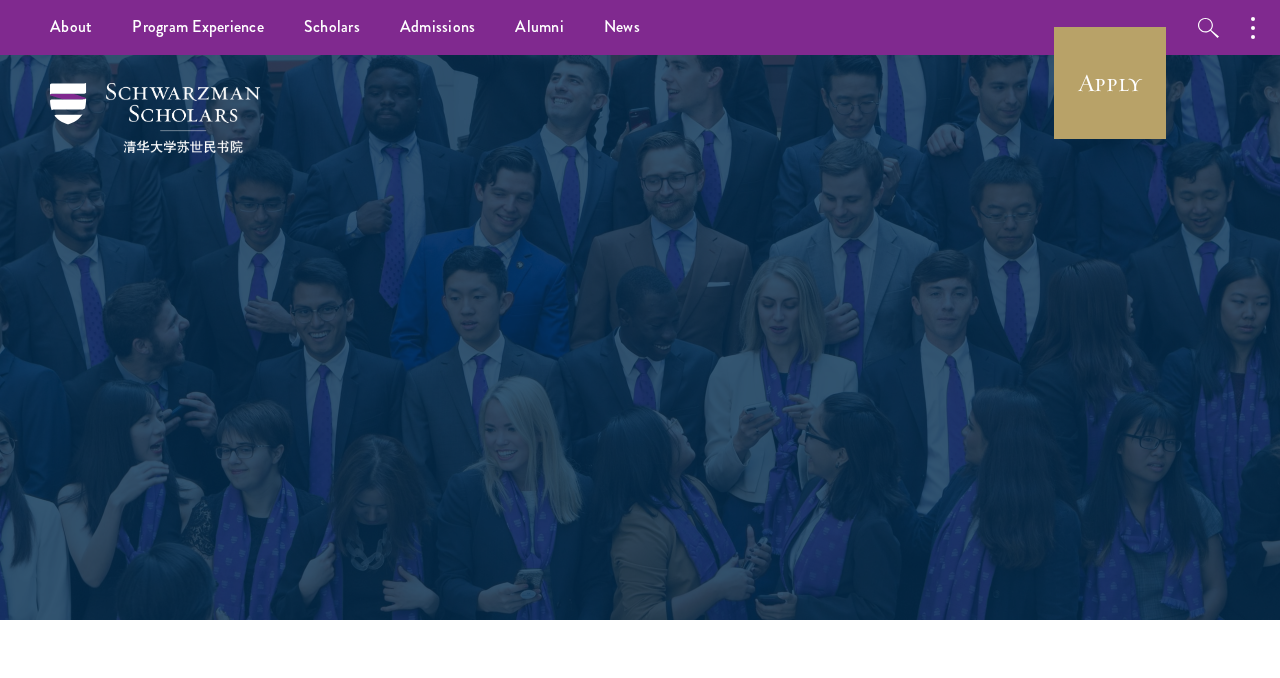 scroll, scrollTop: 0, scrollLeft: 0, axis: both 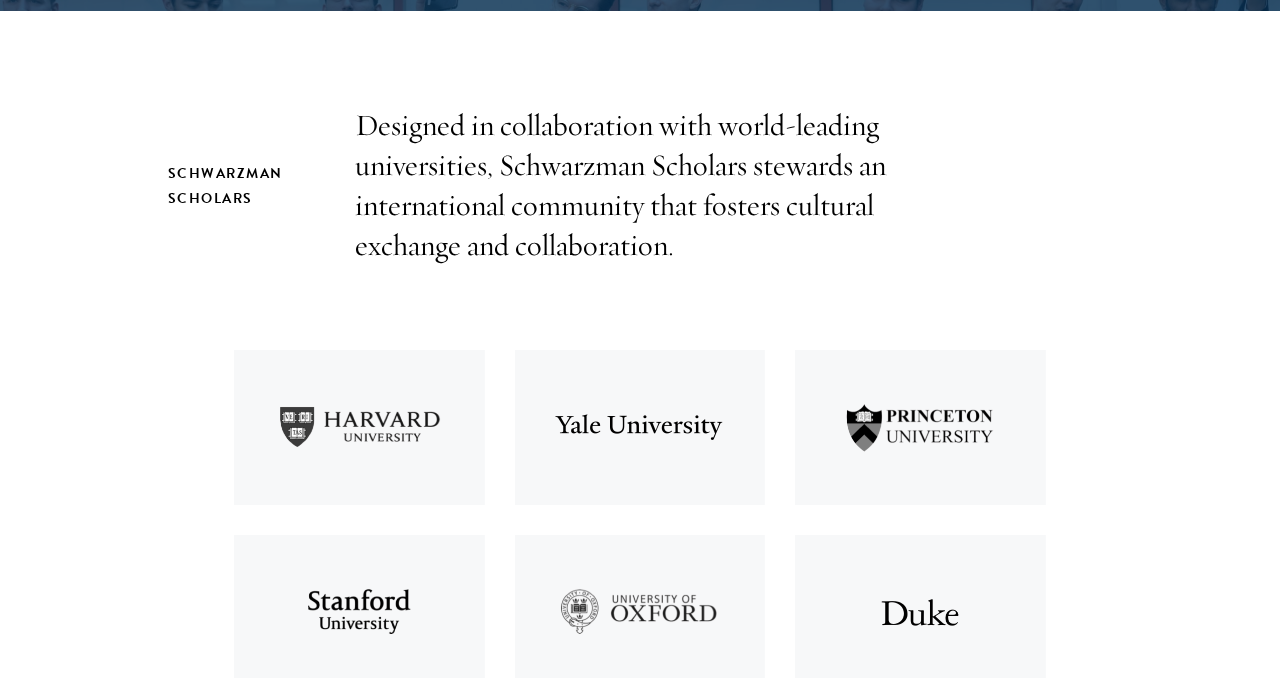 click at bounding box center (359, 427) 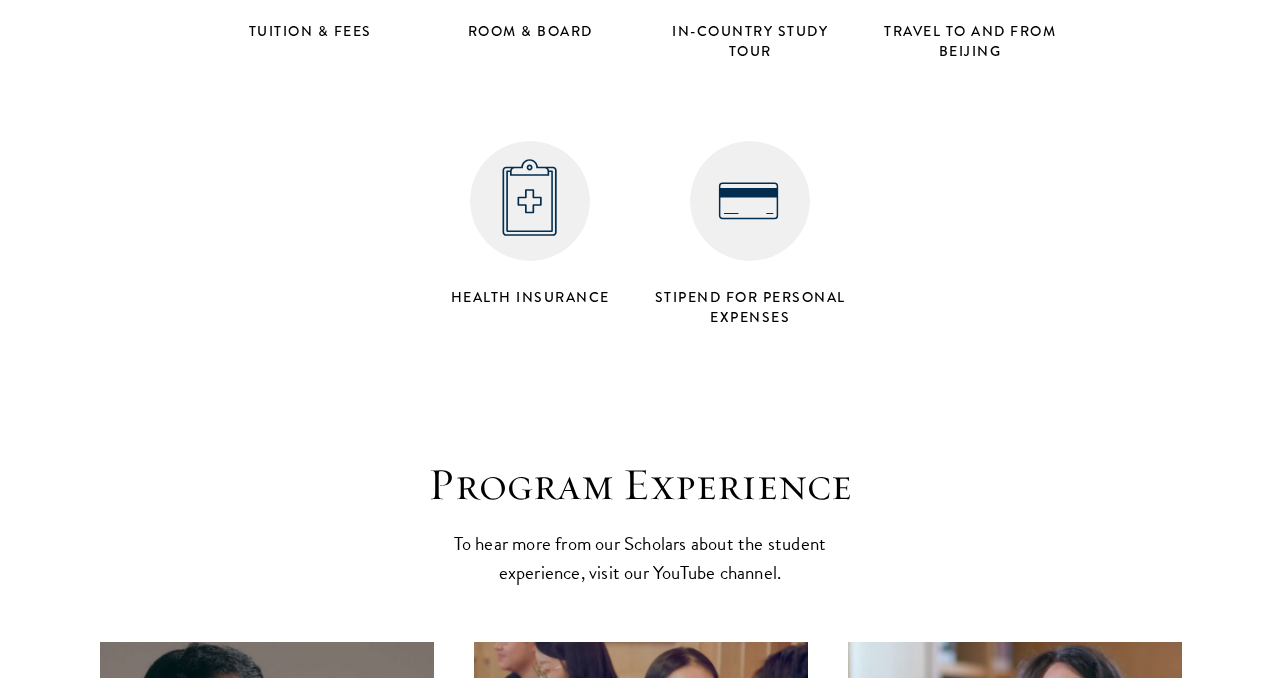 scroll, scrollTop: 8039, scrollLeft: 0, axis: vertical 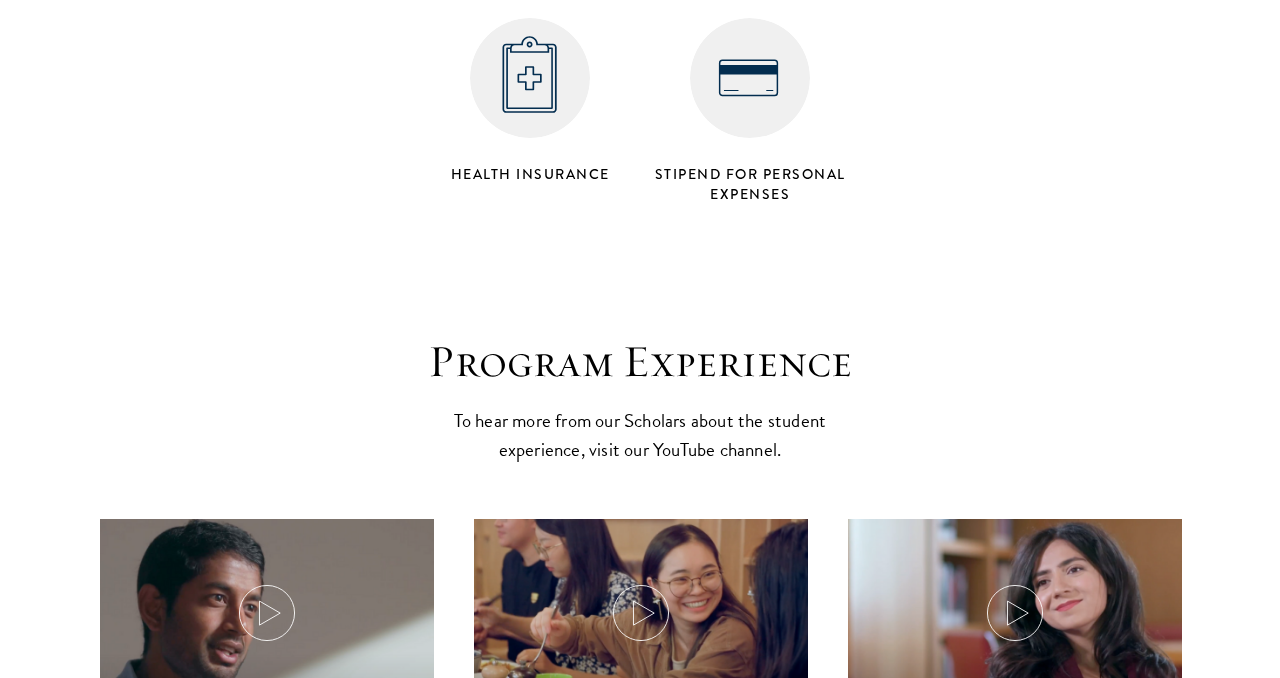 click at bounding box center (750, 78) 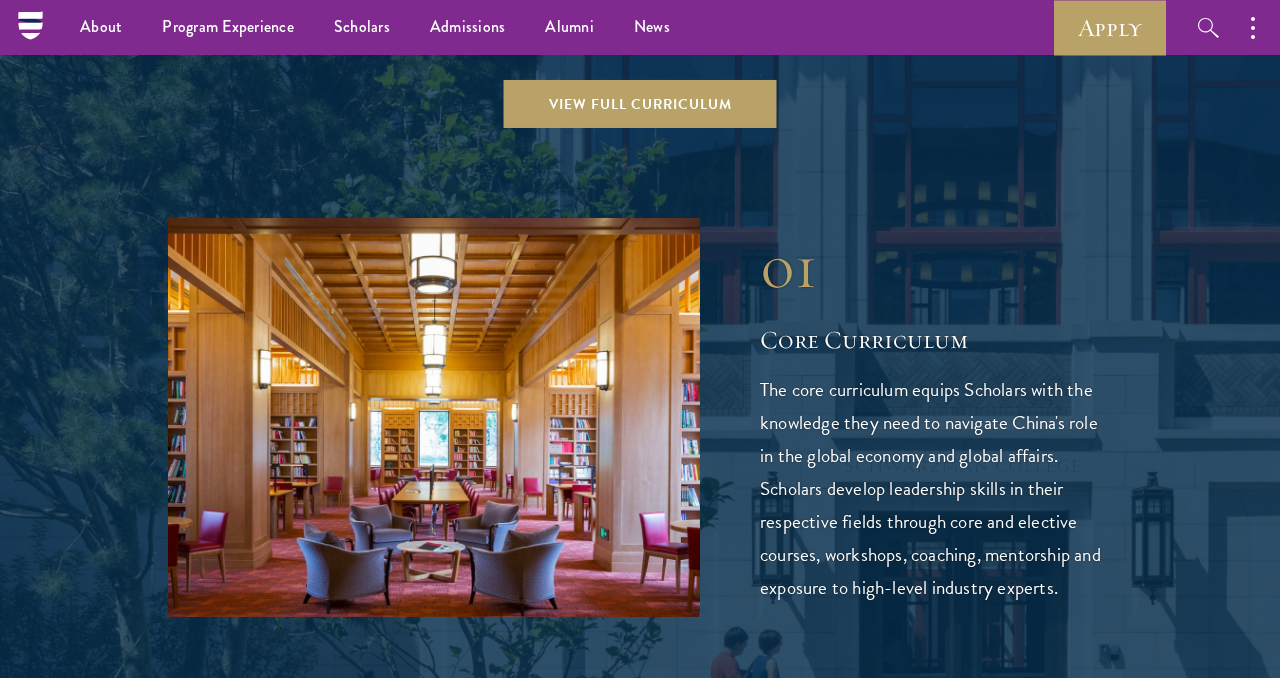 scroll, scrollTop: 1523, scrollLeft: 0, axis: vertical 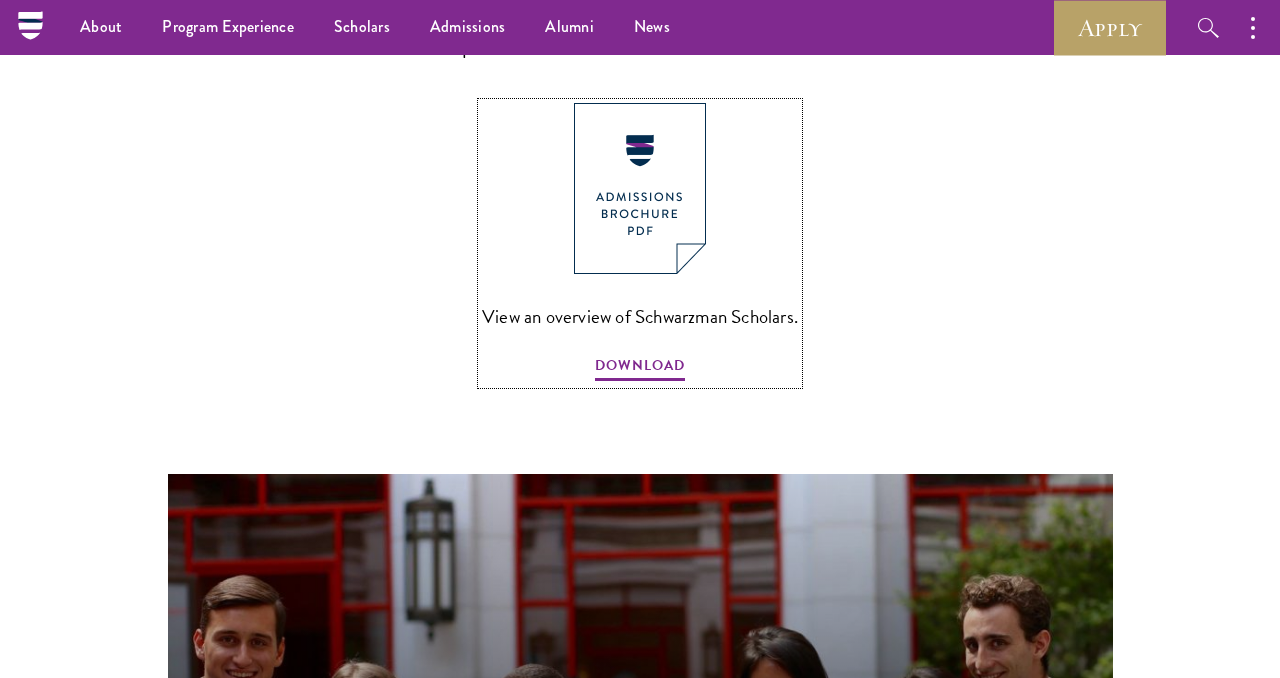 click at bounding box center [640, 188] 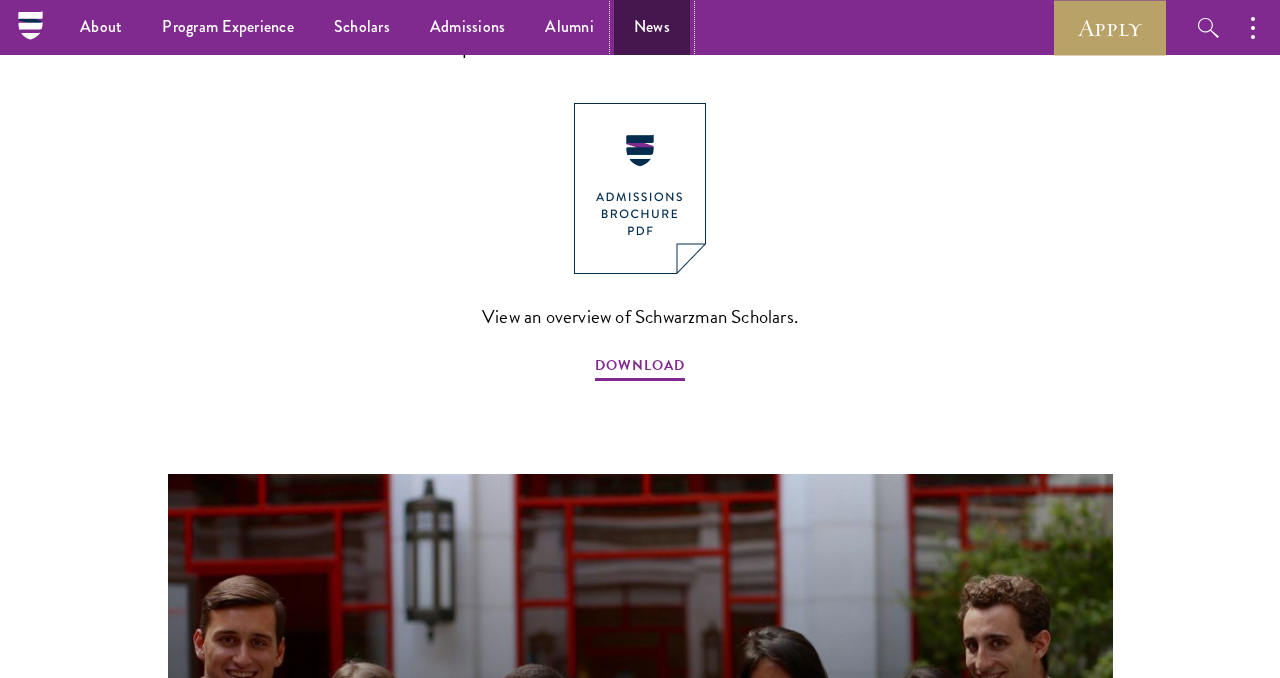 click on "News" at bounding box center [652, 27] 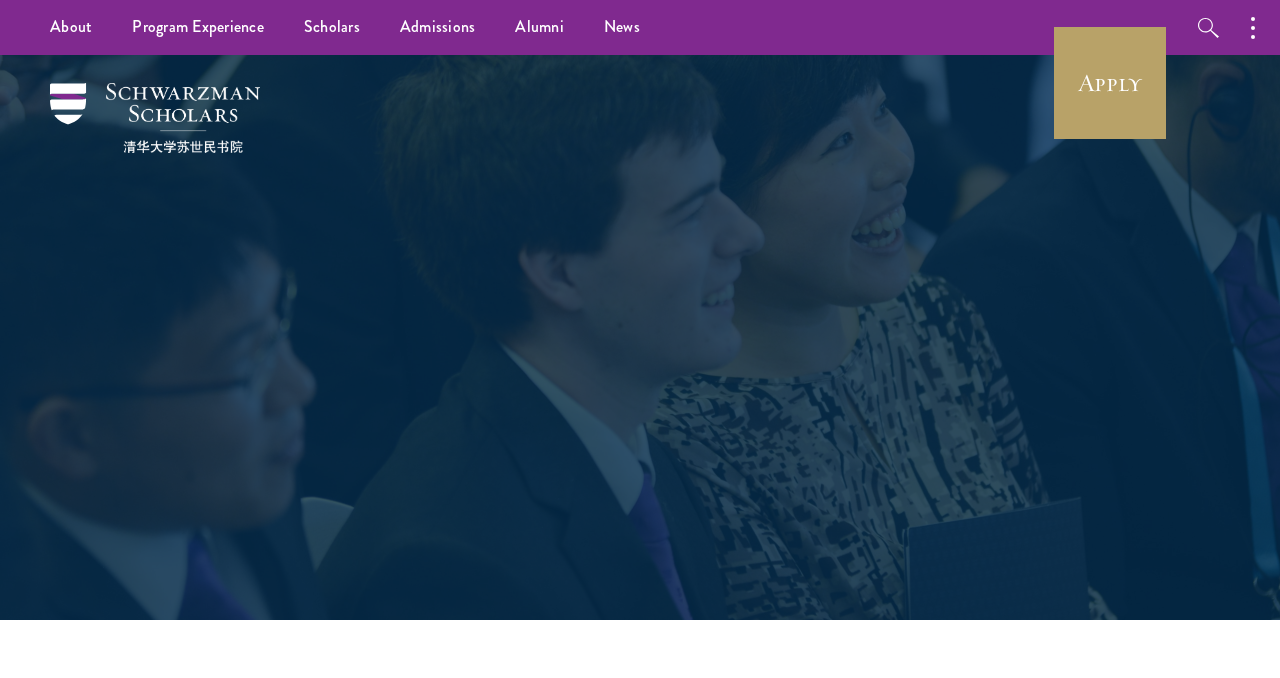 scroll, scrollTop: 0, scrollLeft: 0, axis: both 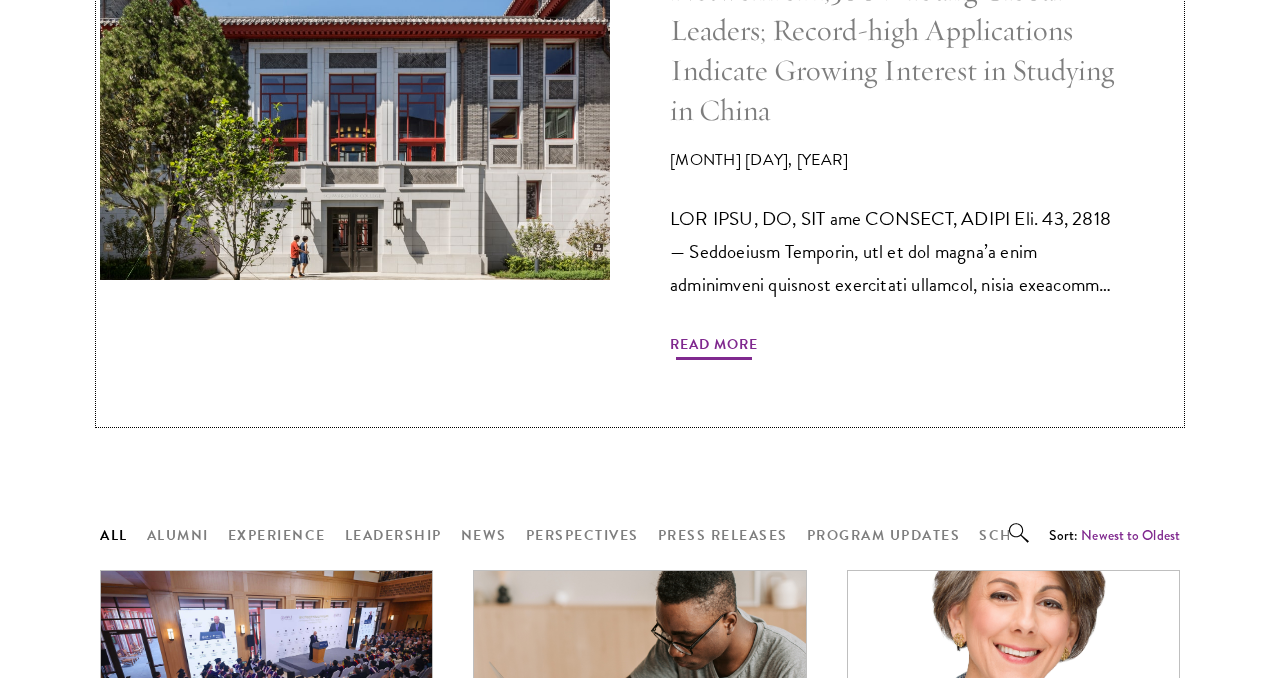 click on "[EMAIL]" at bounding box center [895, 251] 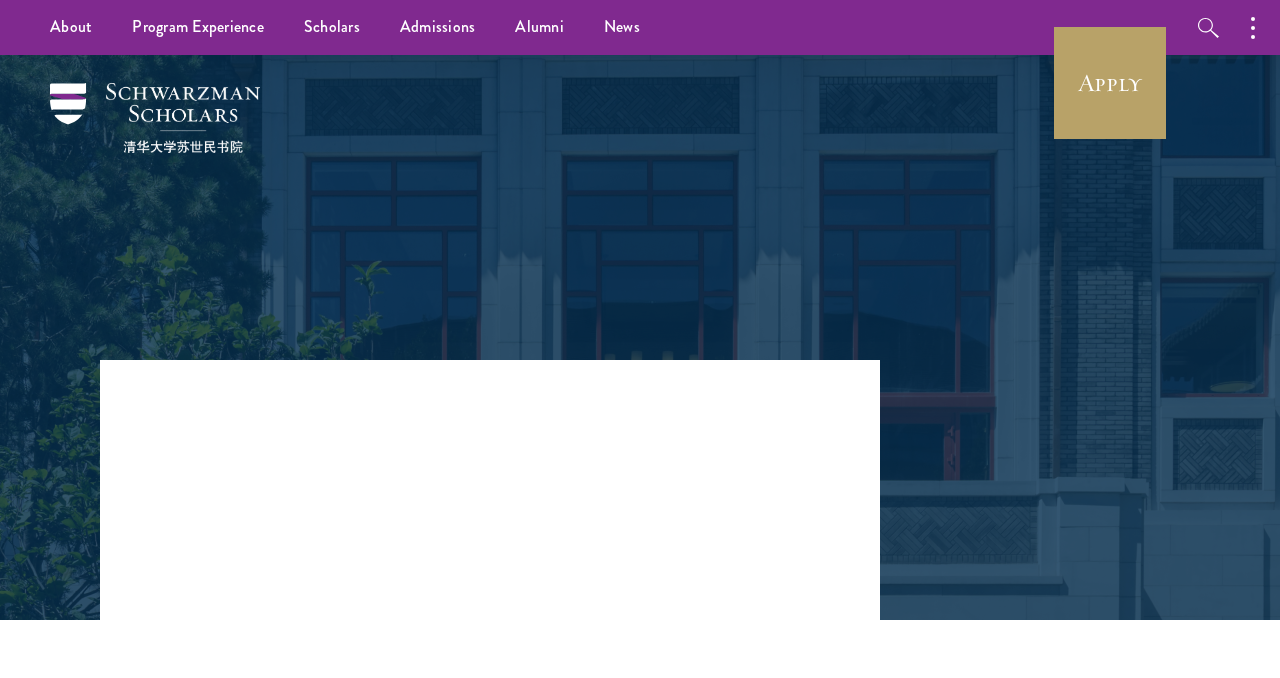 scroll, scrollTop: 0, scrollLeft: 0, axis: both 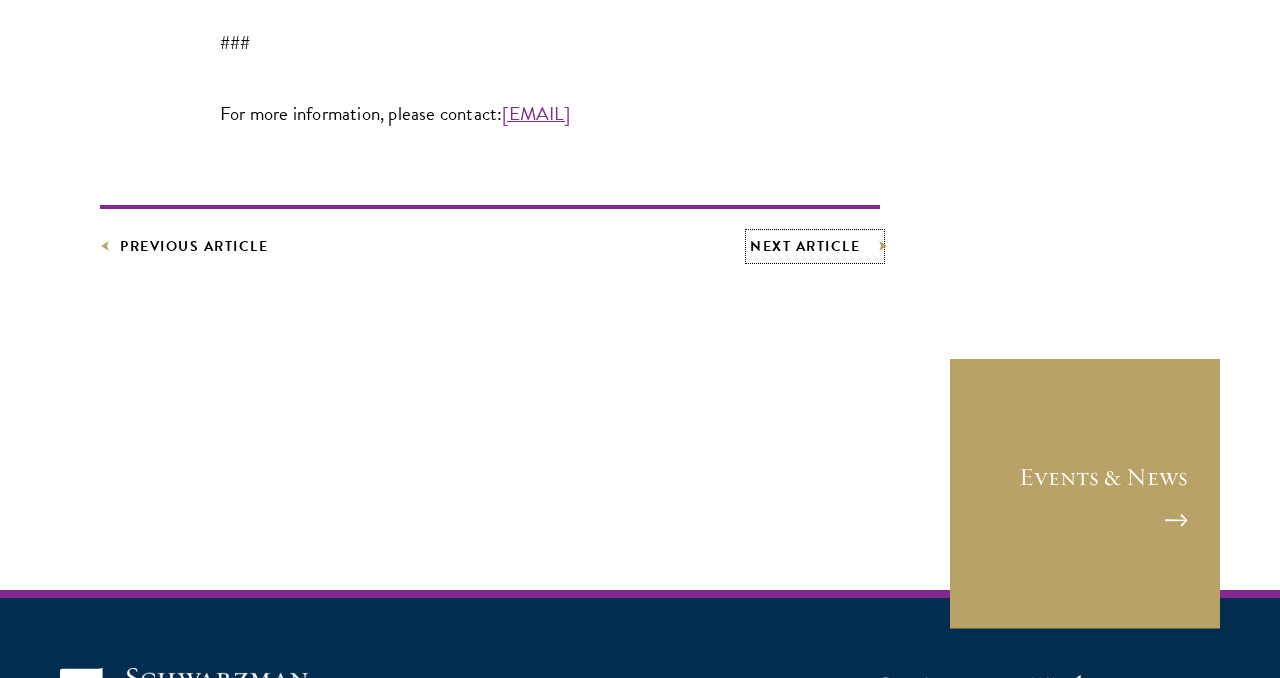 click on "Next Article" at bounding box center [815, 246] 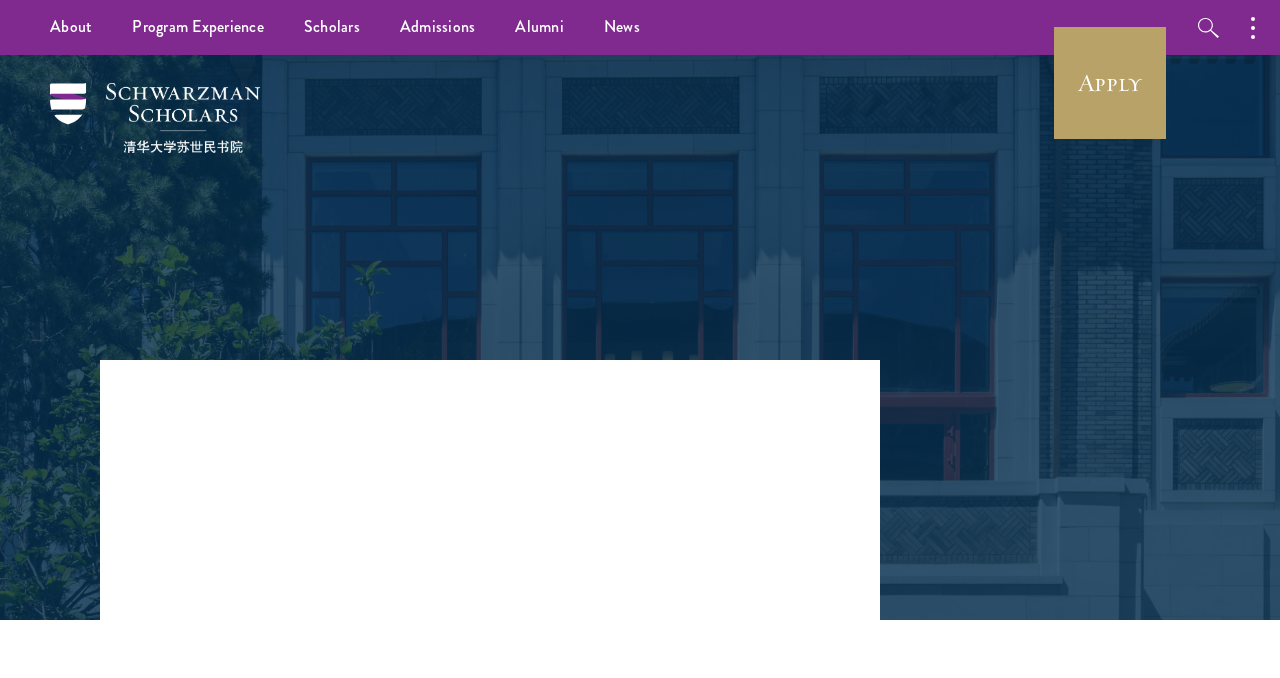 scroll, scrollTop: 0, scrollLeft: 0, axis: both 